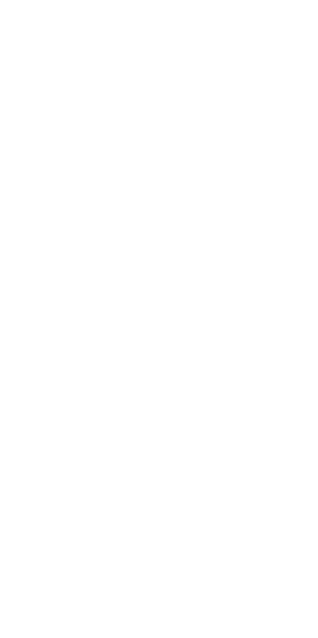 scroll, scrollTop: 0, scrollLeft: 0, axis: both 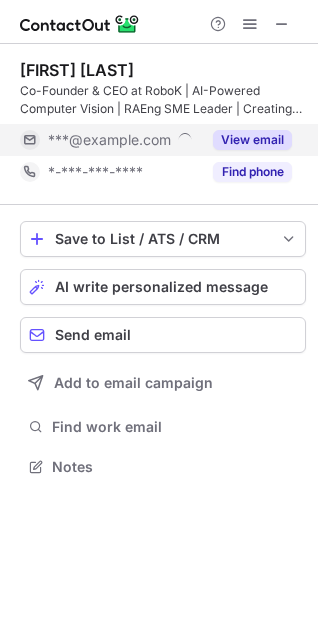click on "View email" at bounding box center (252, 140) 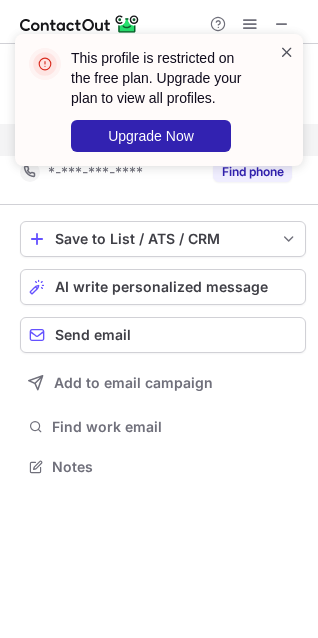 click at bounding box center (287, 52) 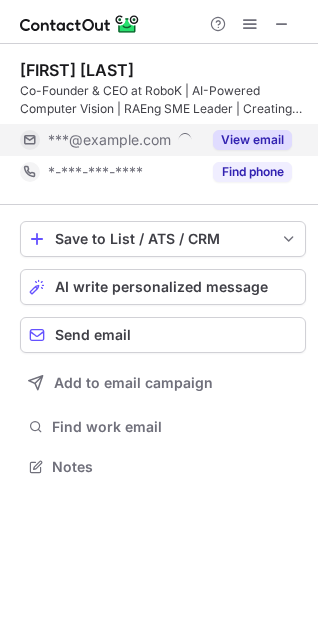 click on "This profile is restricted on the free plan. Upgrade your plan to view all profiles. Upgrade Now" at bounding box center [159, 108] 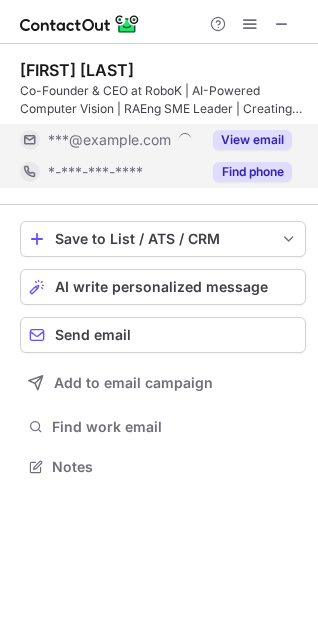 click on "Find phone" at bounding box center [252, 172] 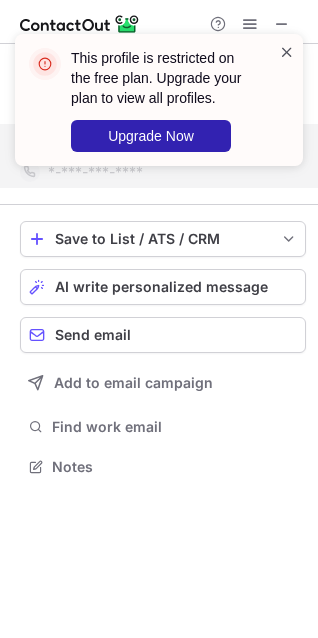 click at bounding box center [287, 52] 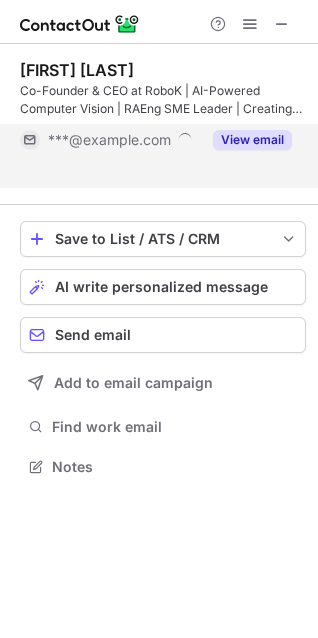 scroll, scrollTop: 420, scrollLeft: 318, axis: both 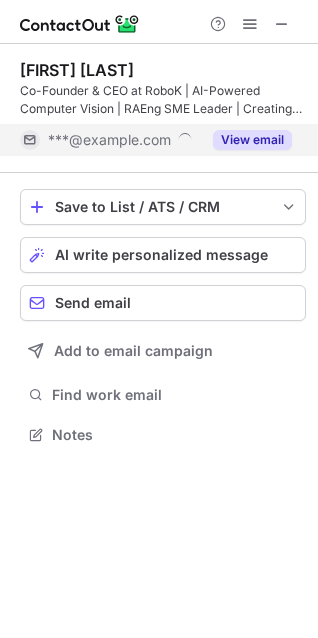 click at bounding box center [282, 24] 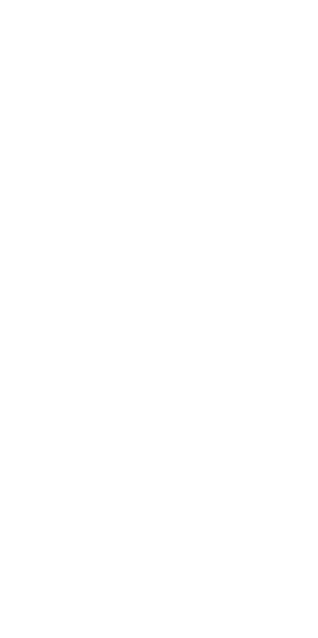 scroll, scrollTop: 0, scrollLeft: 0, axis: both 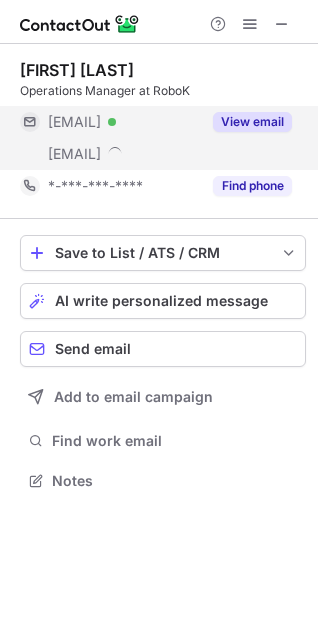 click on "View email" at bounding box center (252, 122) 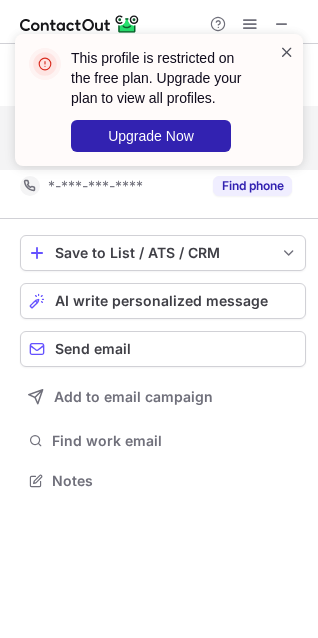 click at bounding box center (287, 52) 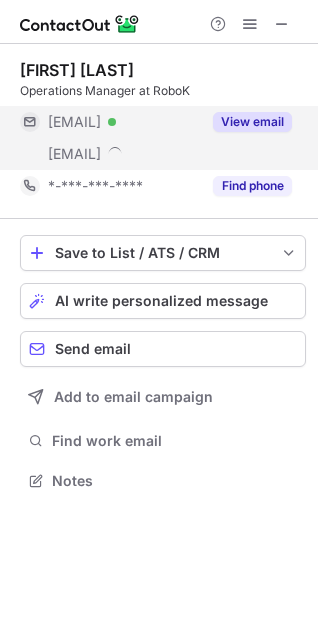 click on "This profile is restricted on the free plan. Upgrade your plan to view all profiles. Upgrade Now Shaun Dye Operations Manager at RoboK ***@hotmail.co.uk Verified ***@robok.ai View email *-***-***-**** Find phone Save to List / ATS / CRM List Select Lever Connect Greenhouse Connect Salesforce Connect Hubspot Connect Bullhorn Connect Zapier (100+ Applications) Connect Request a new integration AI write personalized message Send email Add to email campaign Find work email Notes" at bounding box center [159, 319] 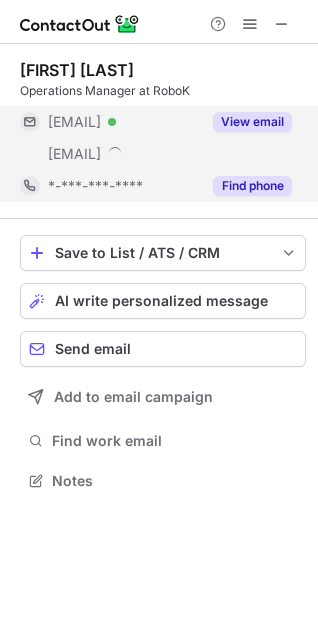 click on "Find phone" at bounding box center (252, 186) 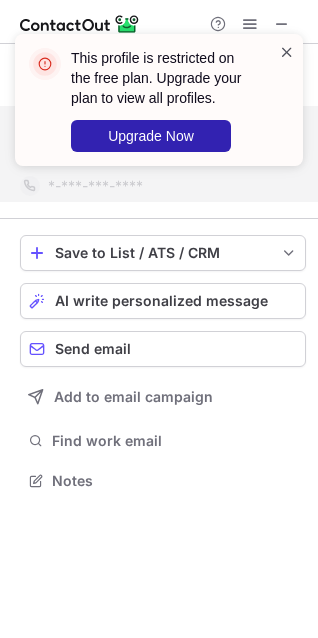 click at bounding box center [287, 52] 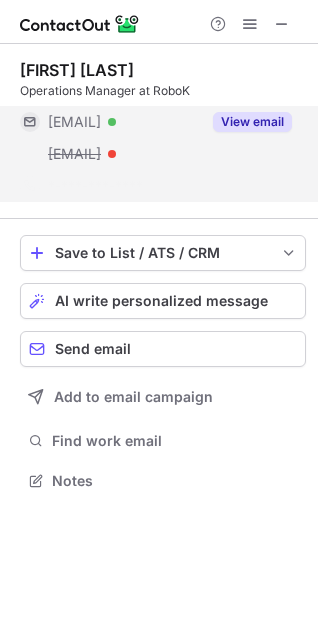scroll, scrollTop: 434, scrollLeft: 318, axis: both 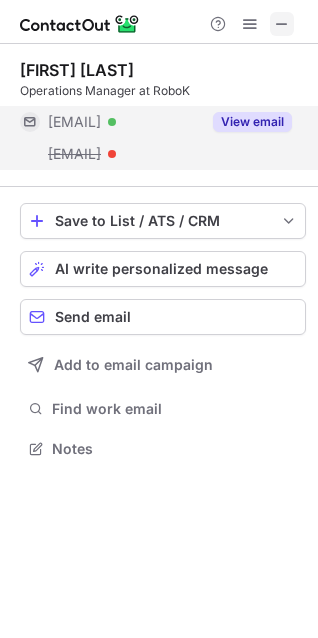 click at bounding box center (282, 24) 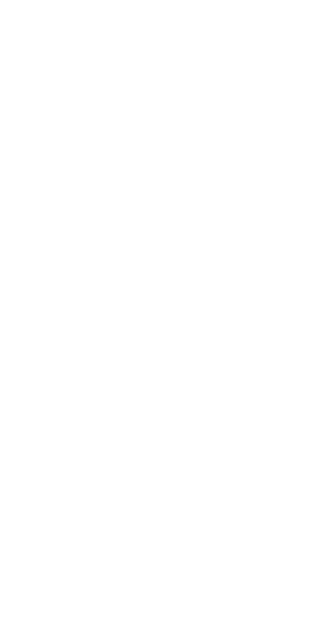 scroll, scrollTop: 0, scrollLeft: 0, axis: both 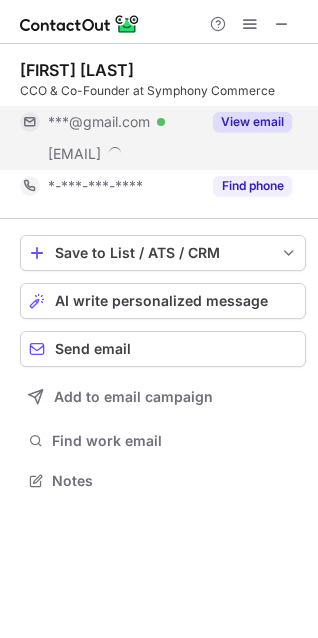 click on "View email" at bounding box center (252, 122) 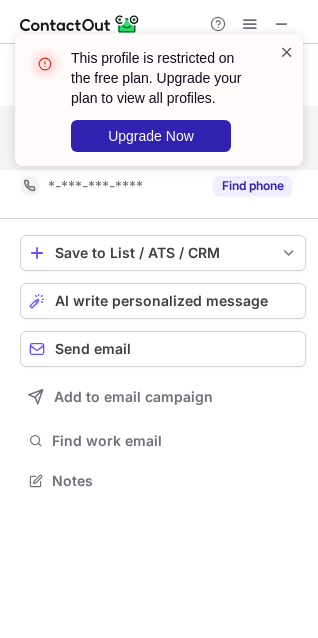 click at bounding box center (287, 52) 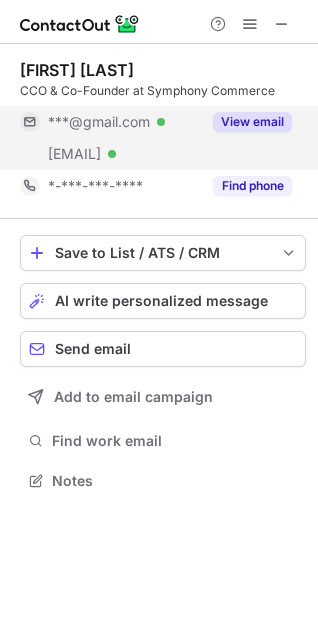 click on "This profile is restricted on the free plan. Upgrade your plan to view all profiles. Upgrade Now Stewart Reynolds CCO & Co-Founder at Symphony Commerce ***@gmail.com Verified ***@shopblocks.com Verified View email *-***-***-**** Find phone Save to List / ATS / CRM List Select Lever Connect Greenhouse Connect Salesforce Connect Hubspot Connect Bullhorn Connect Zapier (100+ Applications) Connect Request a new integration AI write personalized message Send email Add to email campaign Find work email Notes" at bounding box center (159, 319) 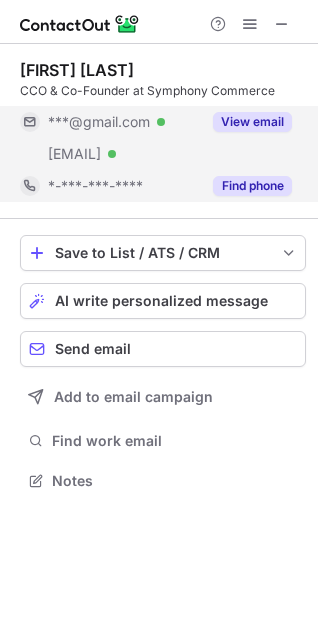 click on "Find phone" at bounding box center (252, 186) 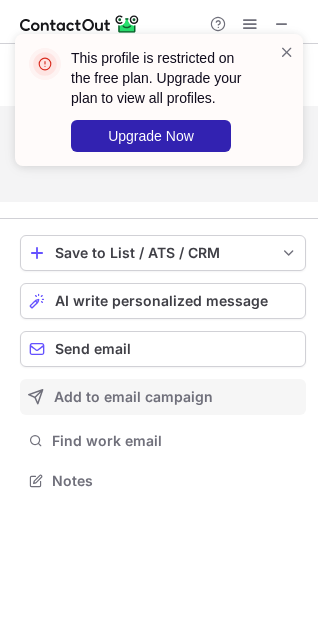 scroll, scrollTop: 434, scrollLeft: 318, axis: both 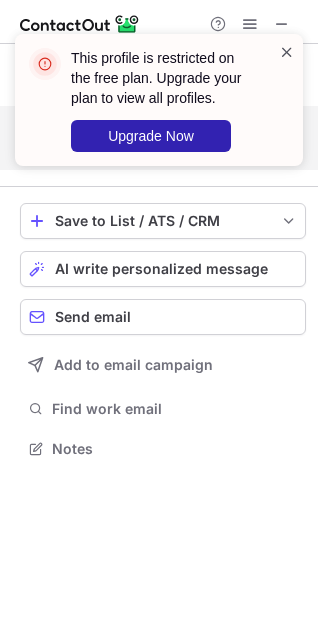 click at bounding box center (287, 52) 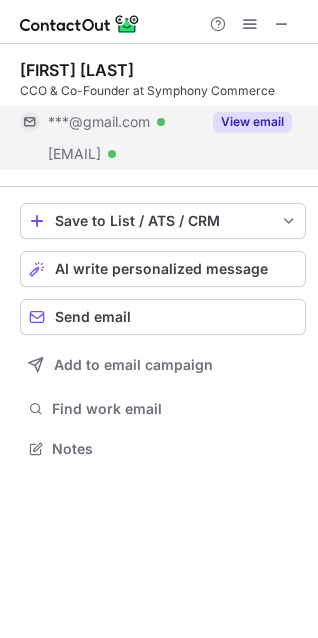 click on "Stewart Reynolds" at bounding box center [77, 70] 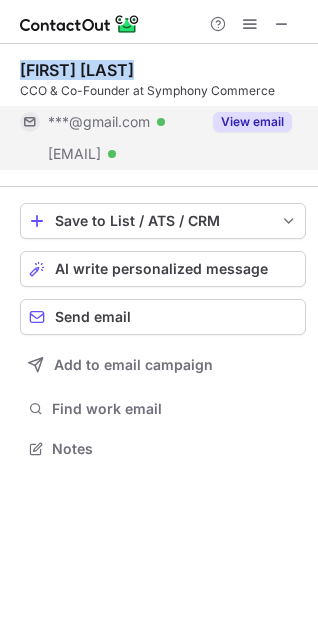 click on "Stewart Reynolds" at bounding box center (77, 70) 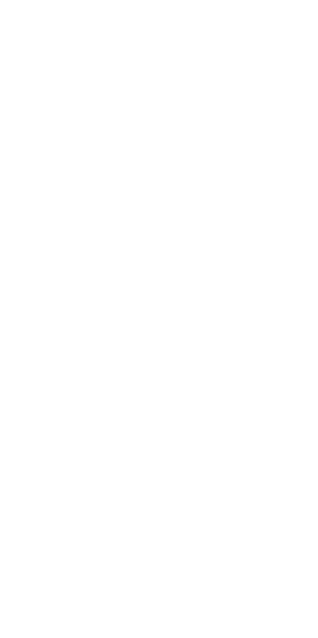 scroll, scrollTop: 0, scrollLeft: 0, axis: both 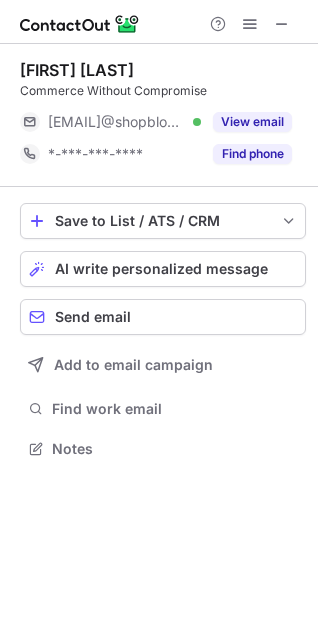 click on "[FIRST] [LAST]" at bounding box center [77, 70] 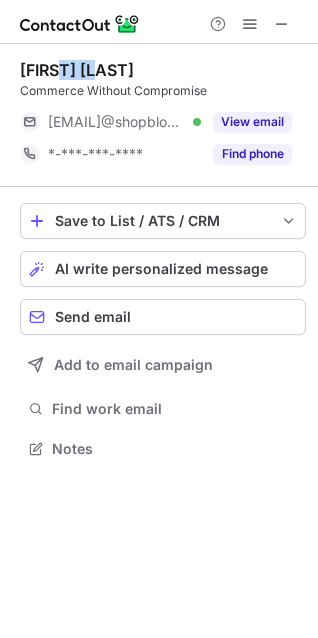 click on "[FIRST] [LAST]" at bounding box center [77, 70] 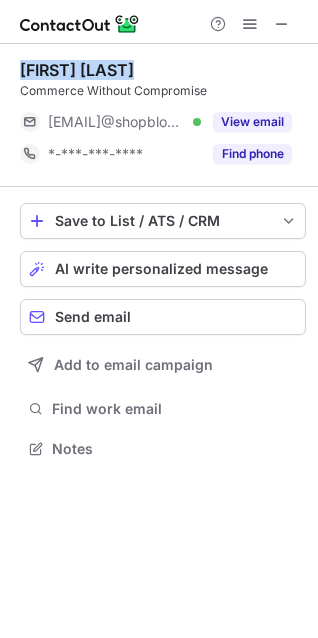 click on "[FIRST] [LAST]" at bounding box center (77, 70) 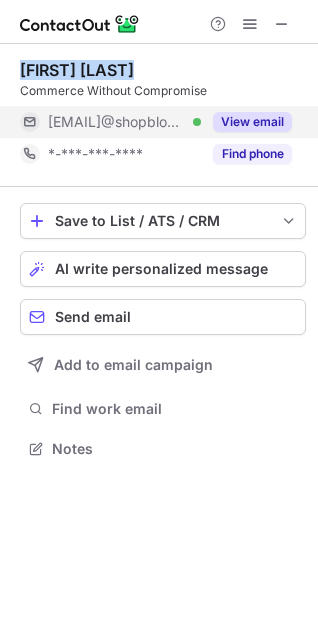 click on "View email" at bounding box center [252, 122] 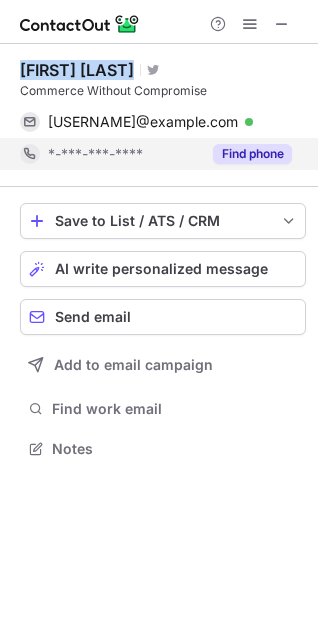 click on "Find phone" at bounding box center [252, 154] 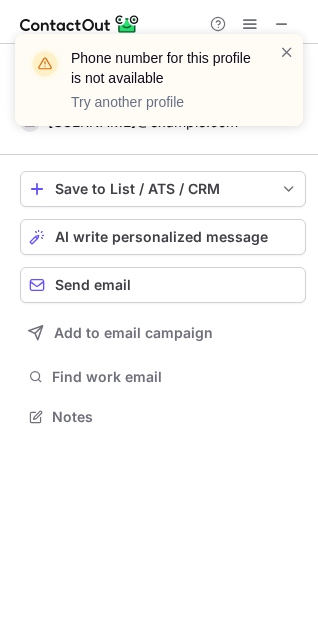 scroll, scrollTop: 402, scrollLeft: 318, axis: both 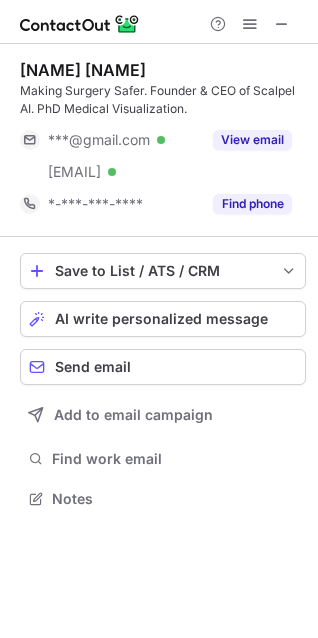 click on "Yeshwanth Pulijala" at bounding box center [83, 70] 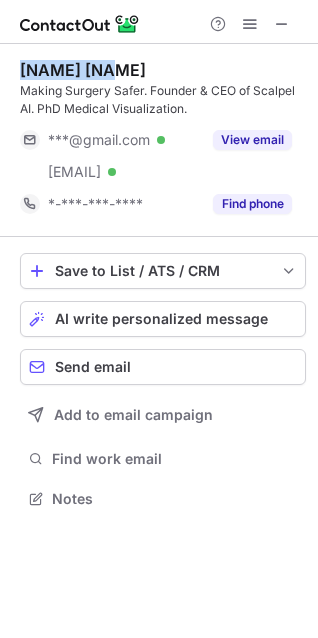 click on "Yeshwanth Pulijala" at bounding box center [83, 70] 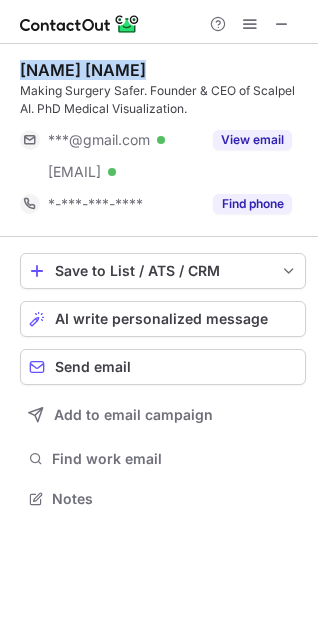 click on "Yeshwanth Pulijala" at bounding box center [83, 70] 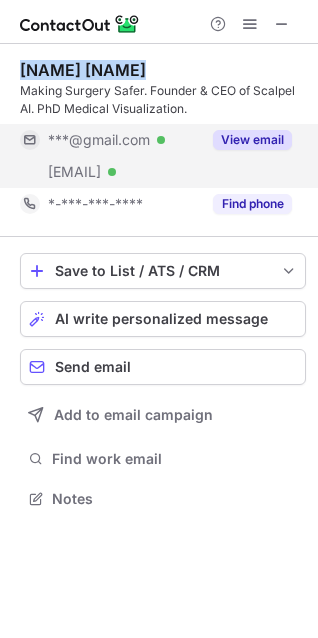 click on "View email" at bounding box center (252, 140) 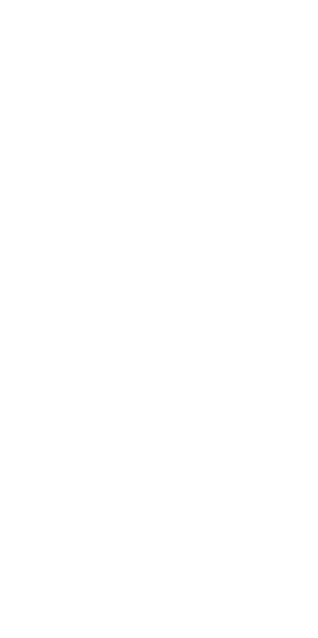 scroll, scrollTop: 0, scrollLeft: 0, axis: both 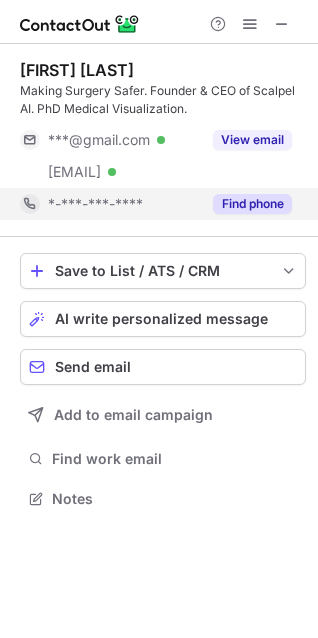 click on "Find phone" at bounding box center (252, 204) 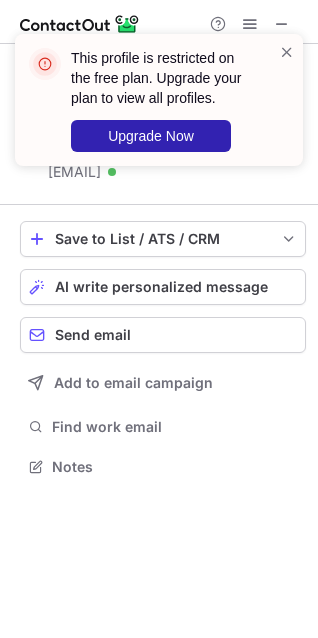 scroll, scrollTop: 452, scrollLeft: 318, axis: both 